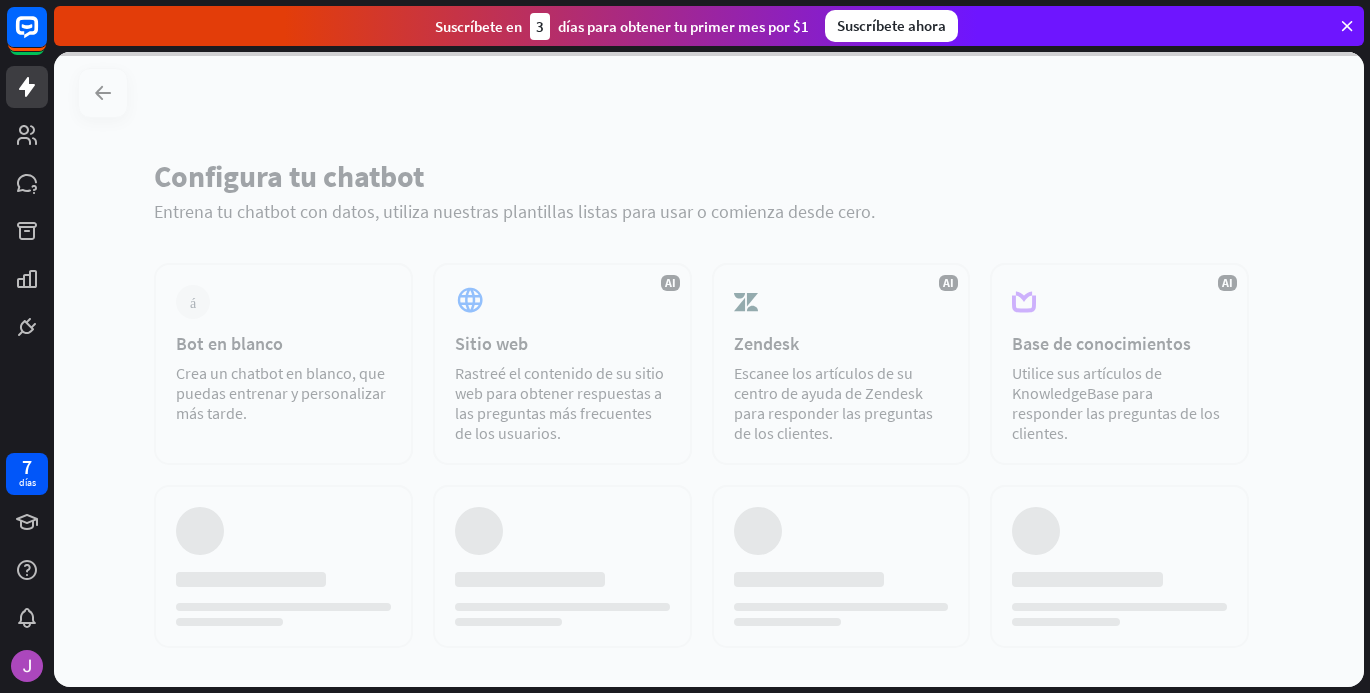 scroll, scrollTop: 0, scrollLeft: 0, axis: both 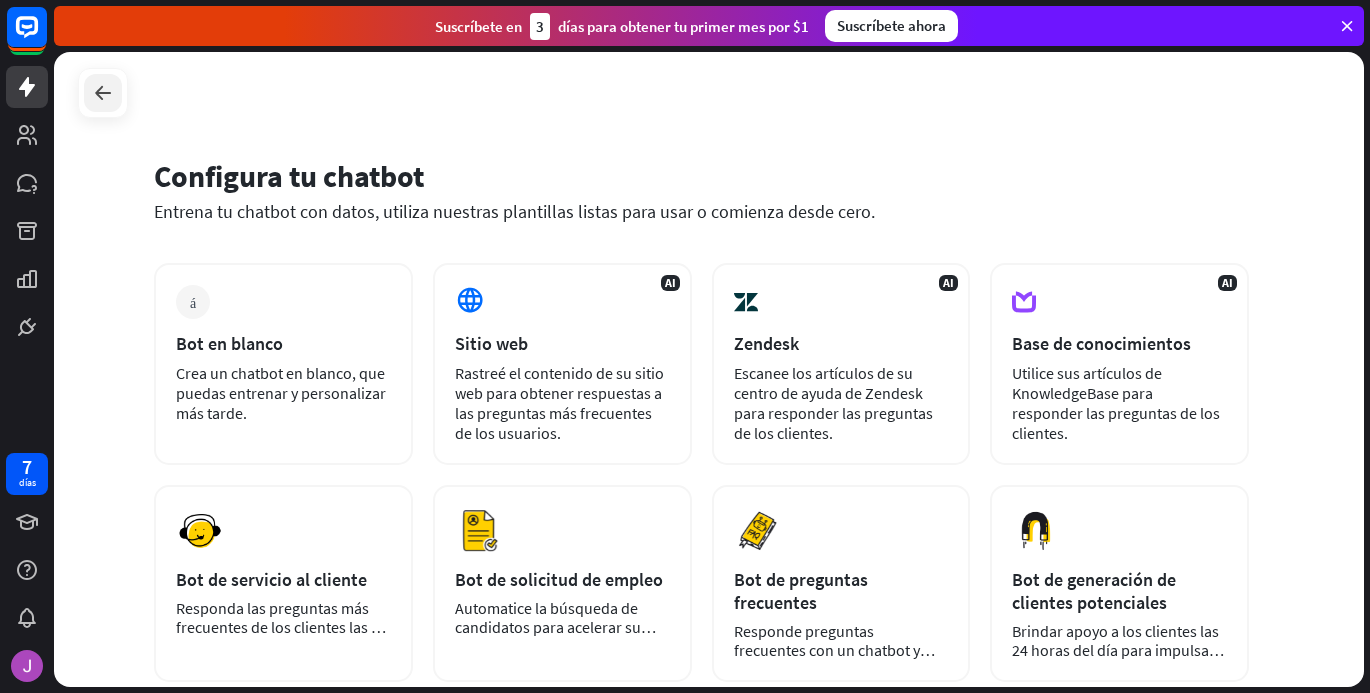 click at bounding box center [103, 93] 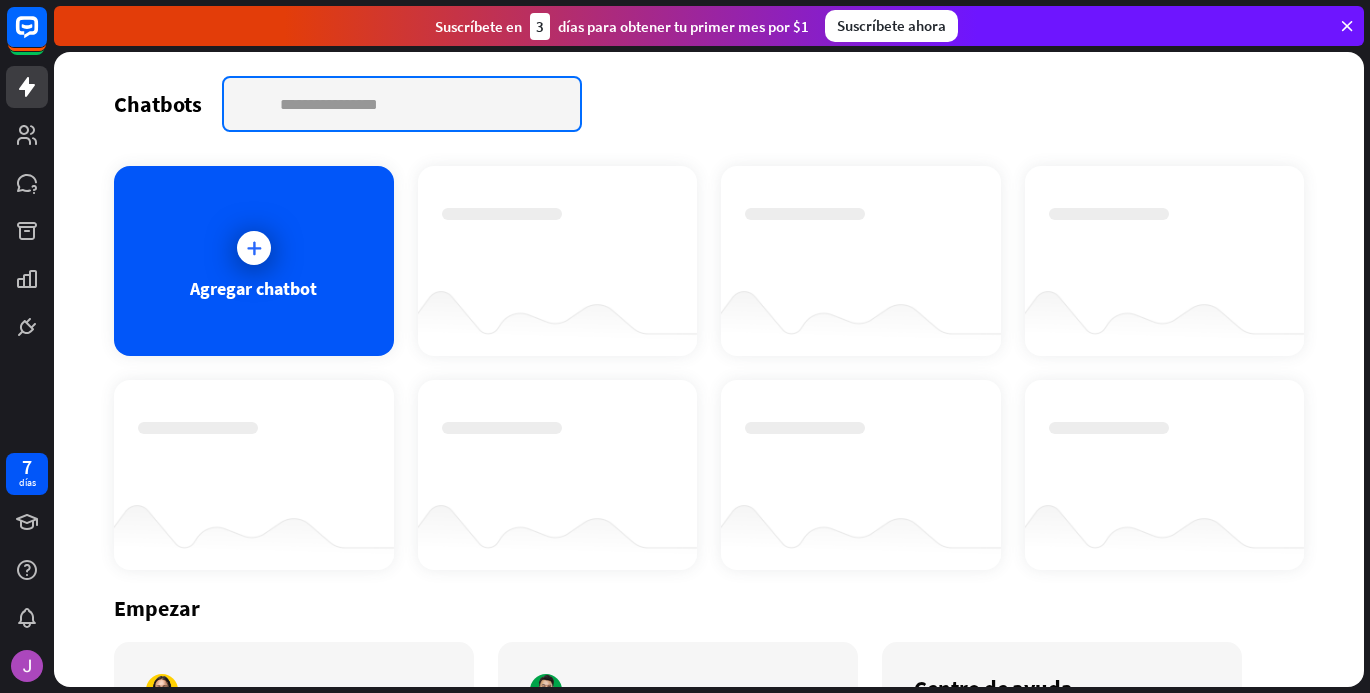 click at bounding box center [402, 104] 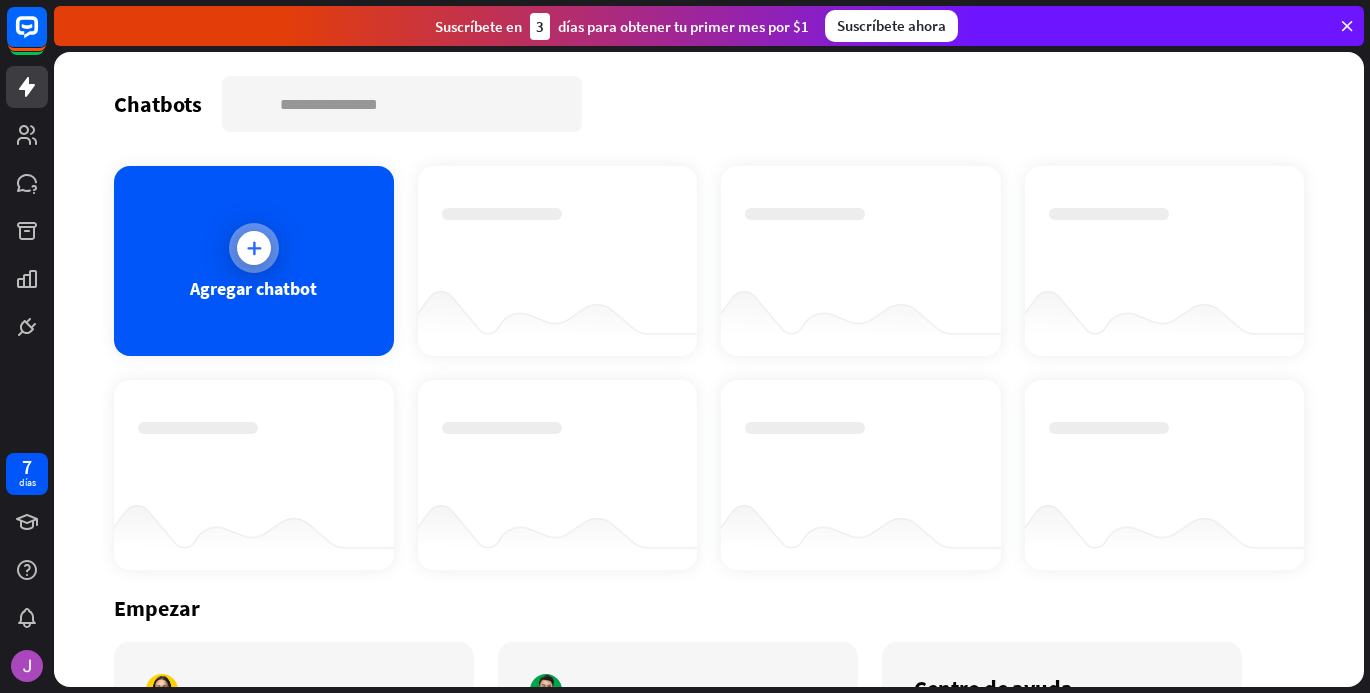 click on "Agregar chatbot" at bounding box center [254, 261] 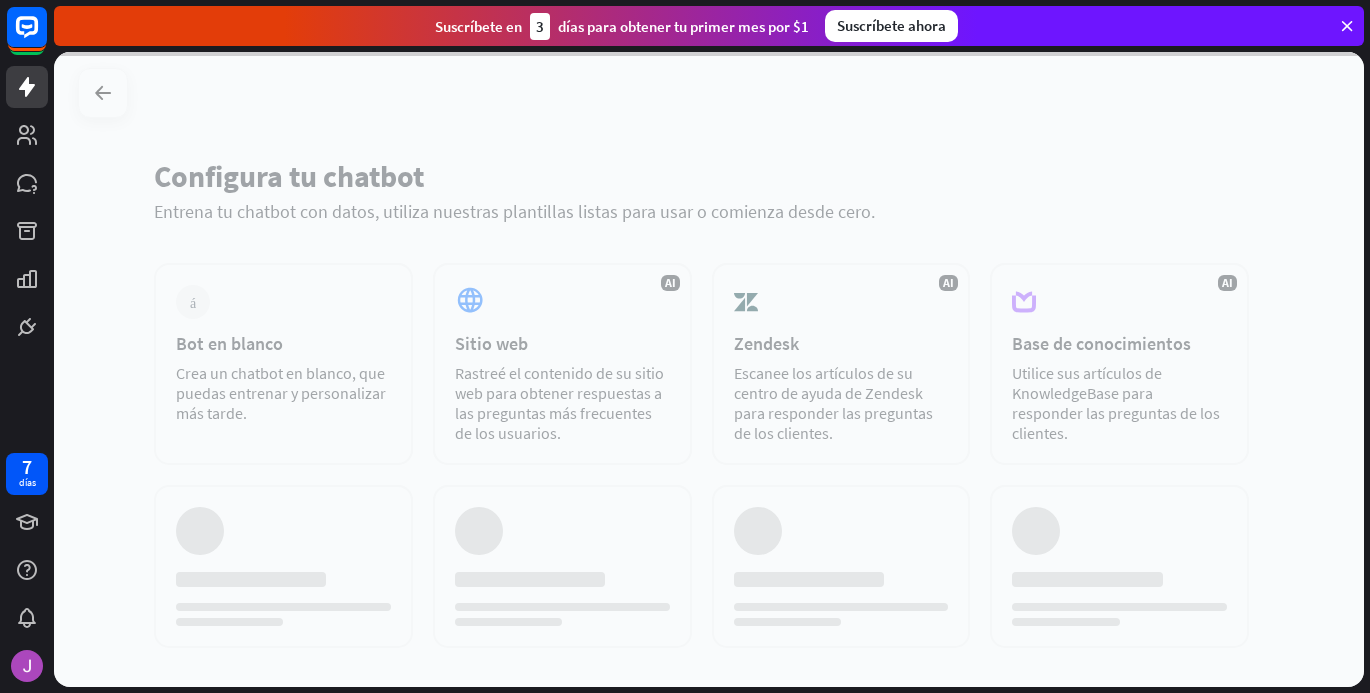 click at bounding box center [709, 369] 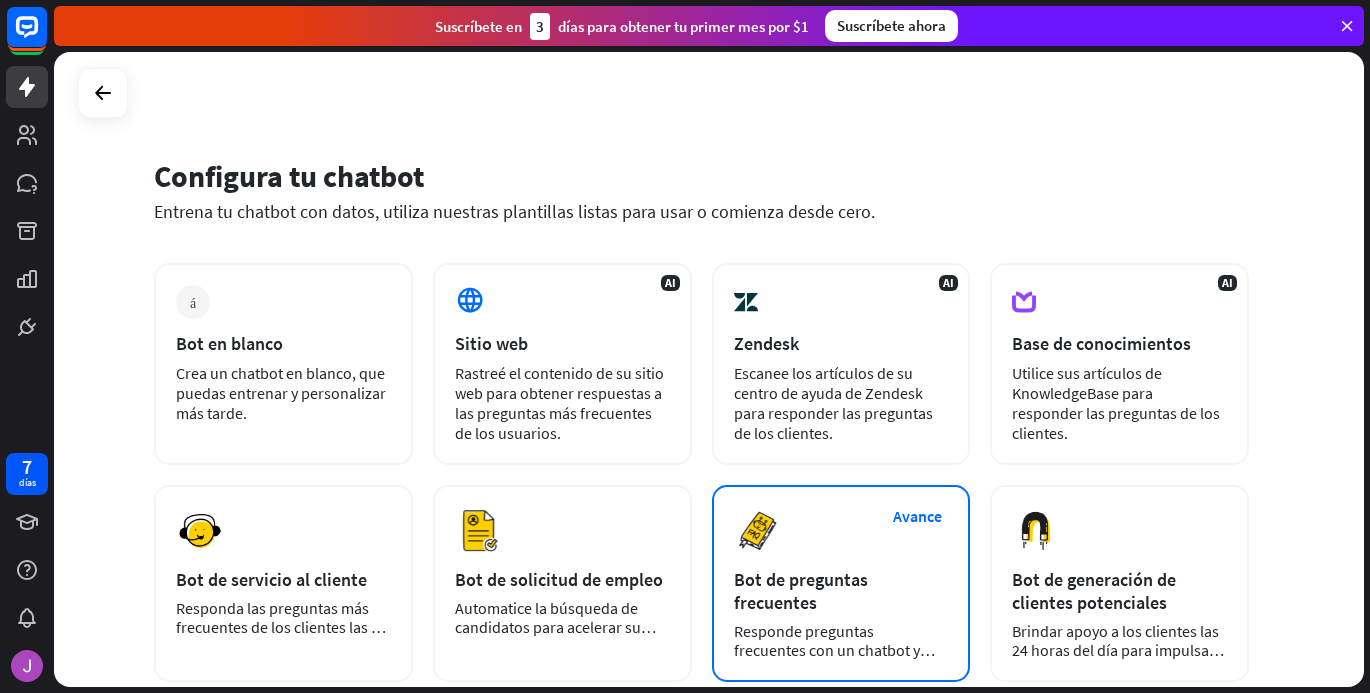 click on "Bot de preguntas frecuentes" at bounding box center (841, 591) 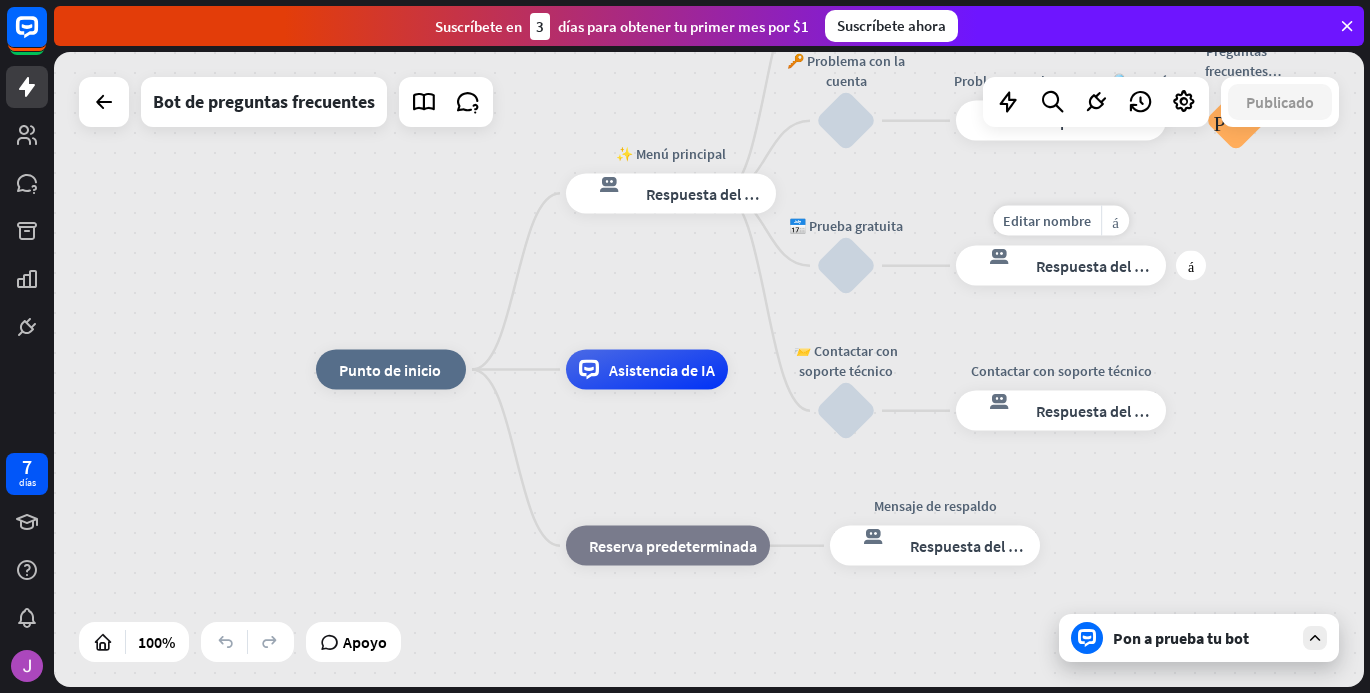 drag, startPoint x: 1070, startPoint y: 537, endPoint x: 1155, endPoint y: 252, distance: 297.40546 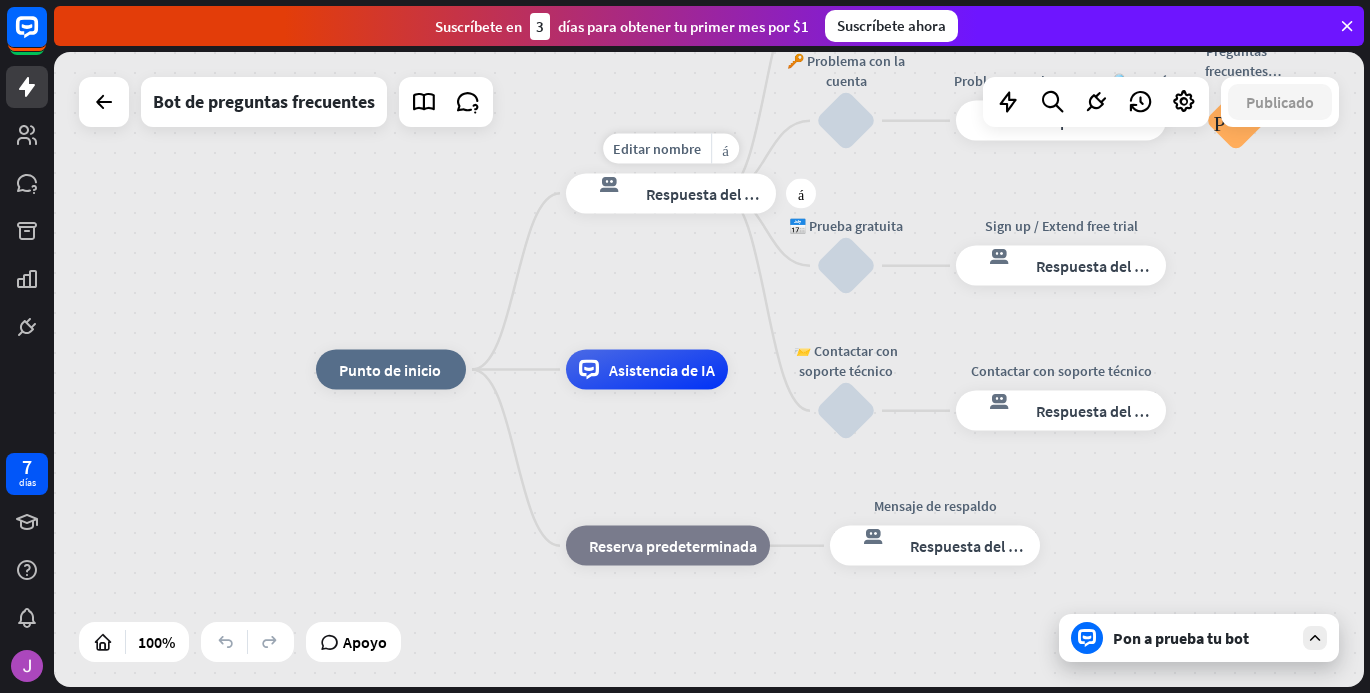 click on "Respuesta del bot" at bounding box center (707, 193) 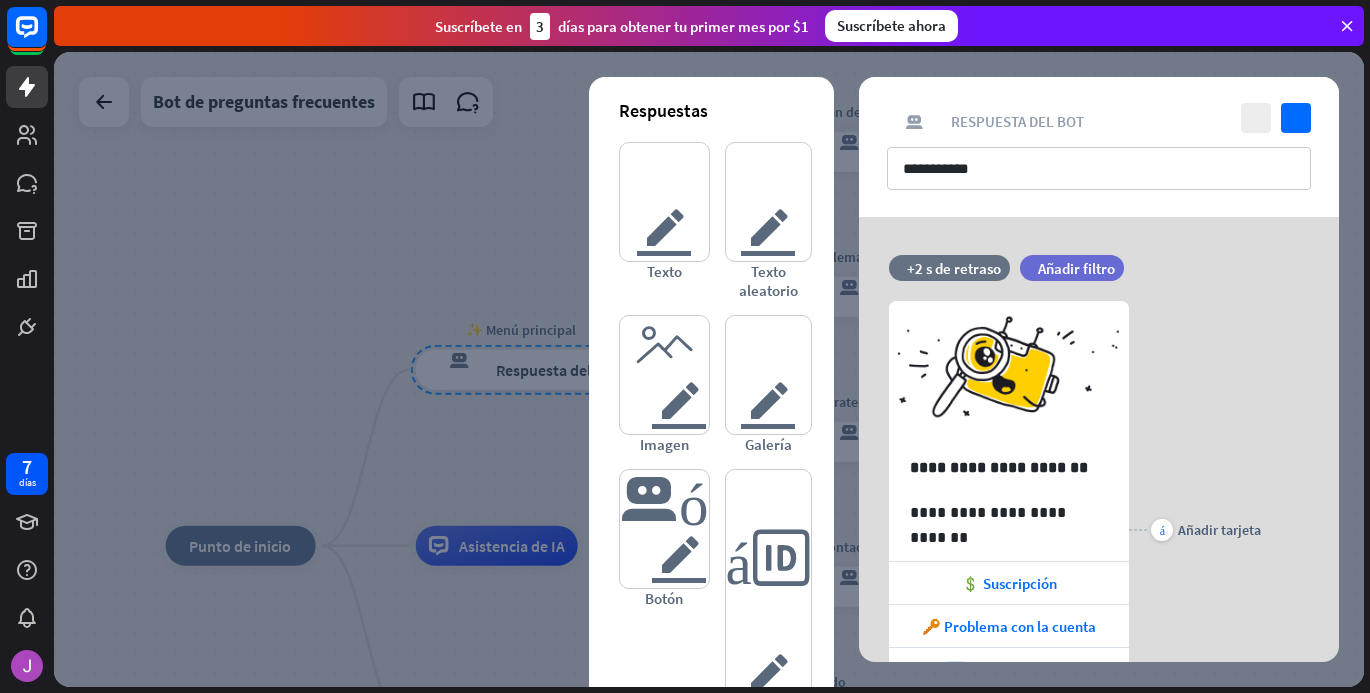 click at bounding box center (709, 369) 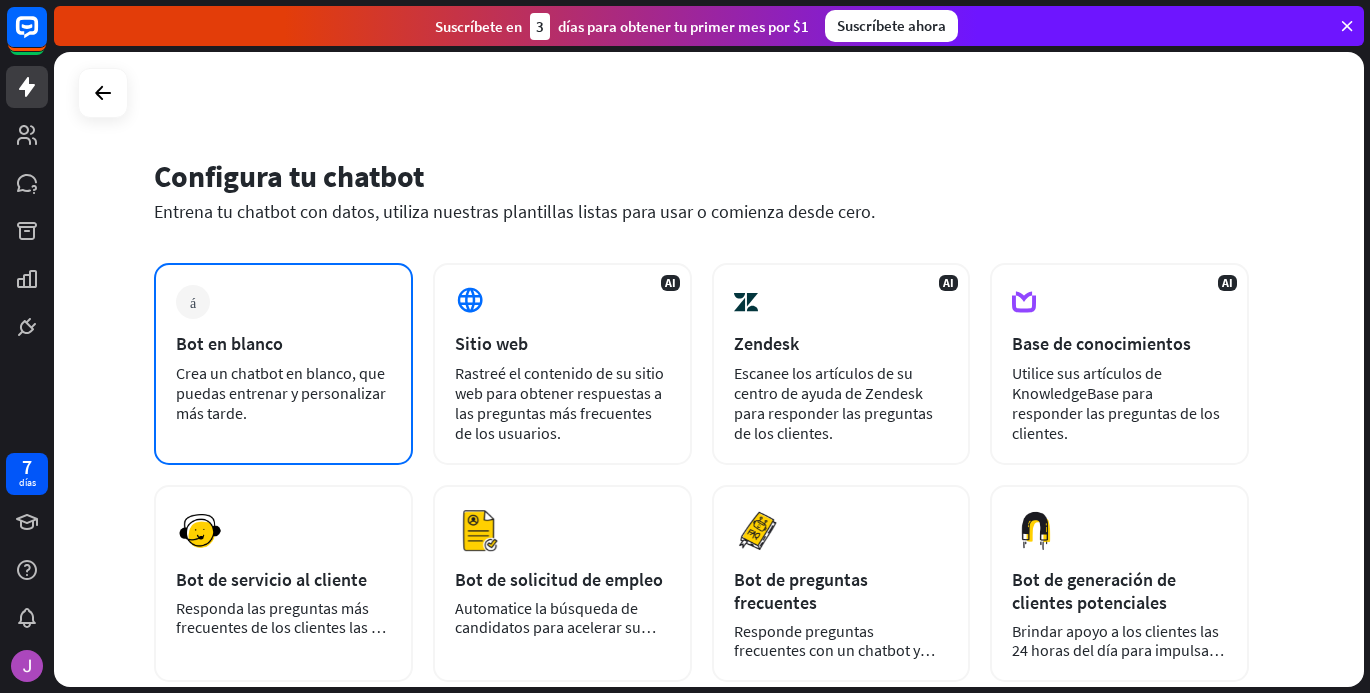 click on "Bot en blanco" at bounding box center [283, 343] 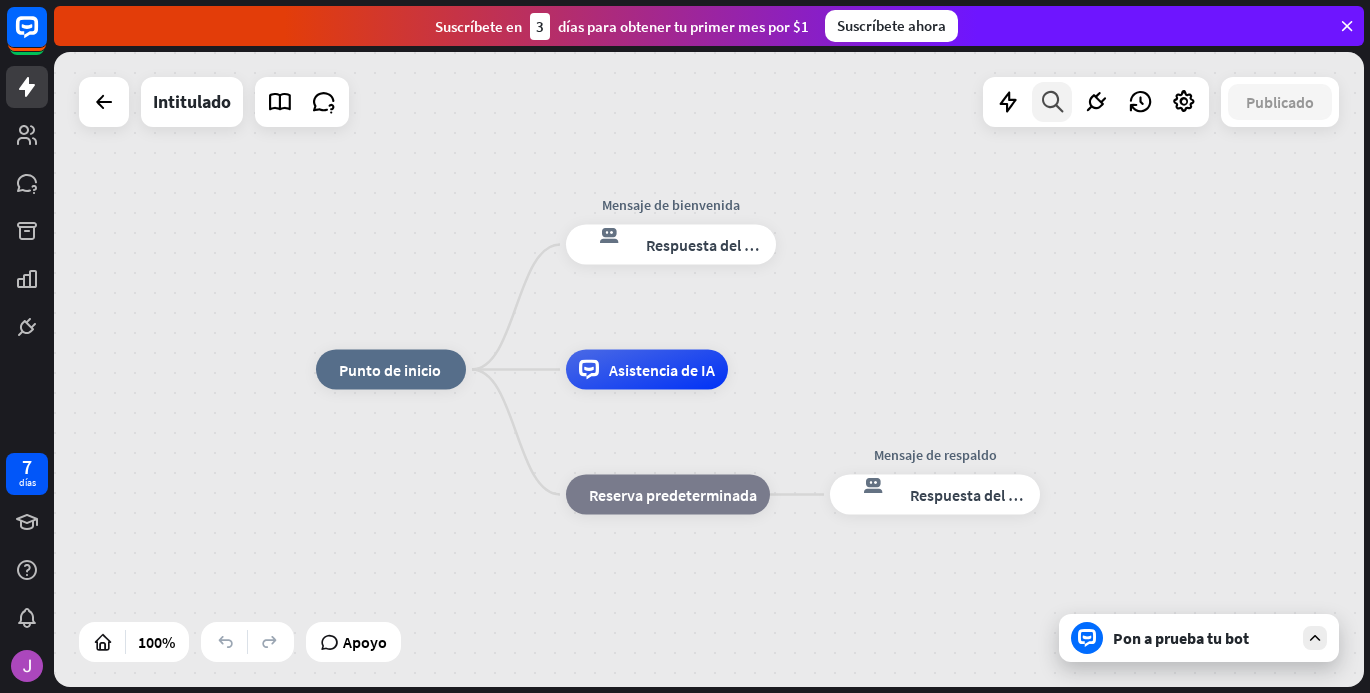 click at bounding box center (1052, 102) 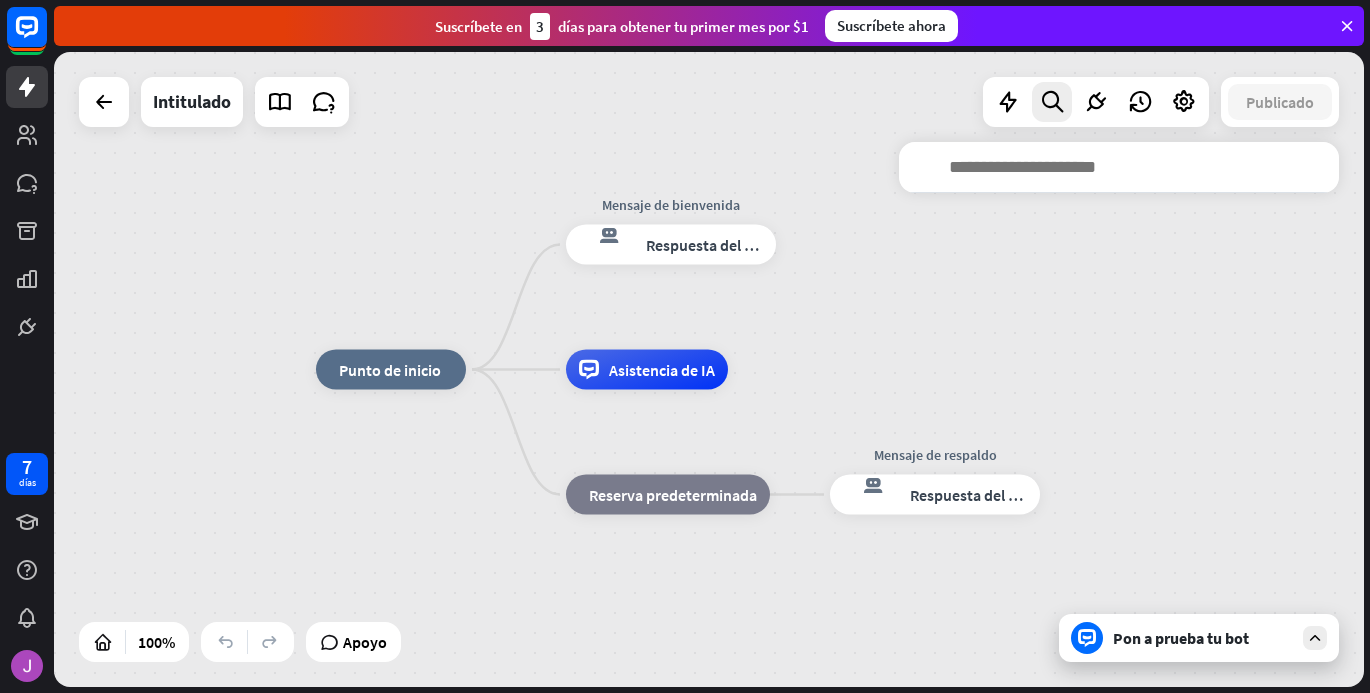 click at bounding box center (1119, 167) 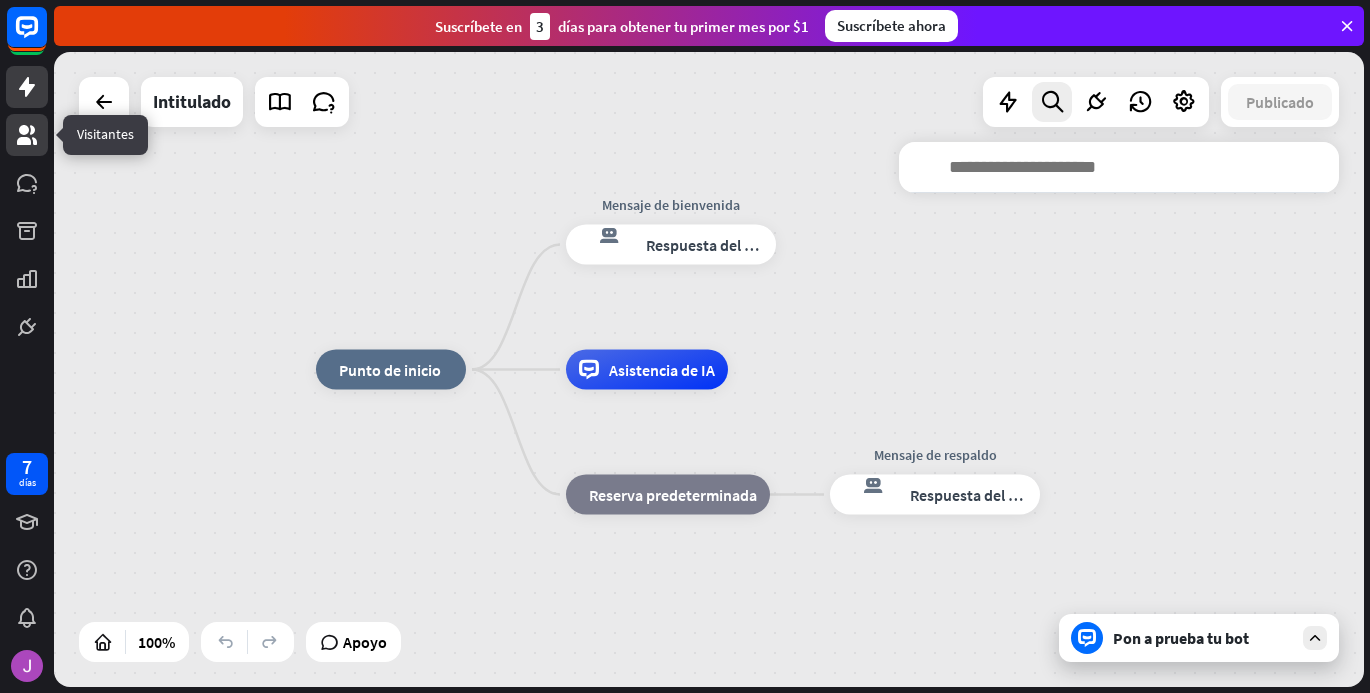 click at bounding box center (27, 135) 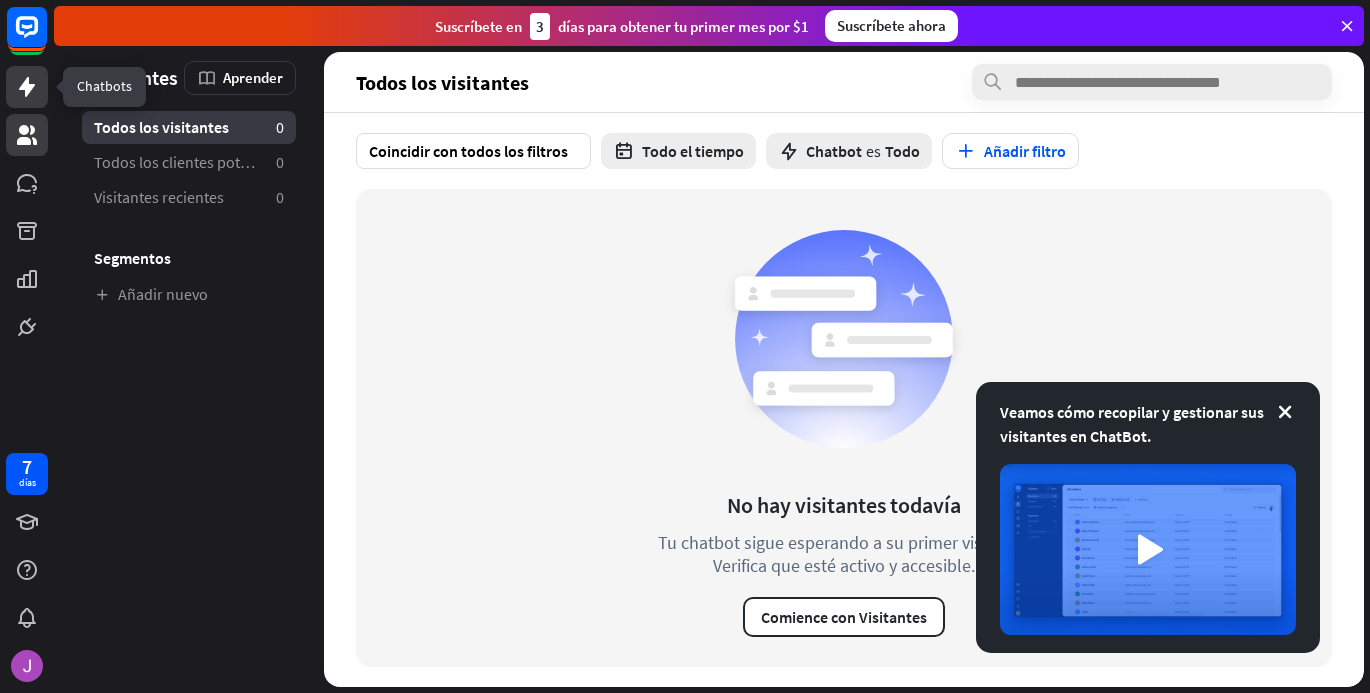 click 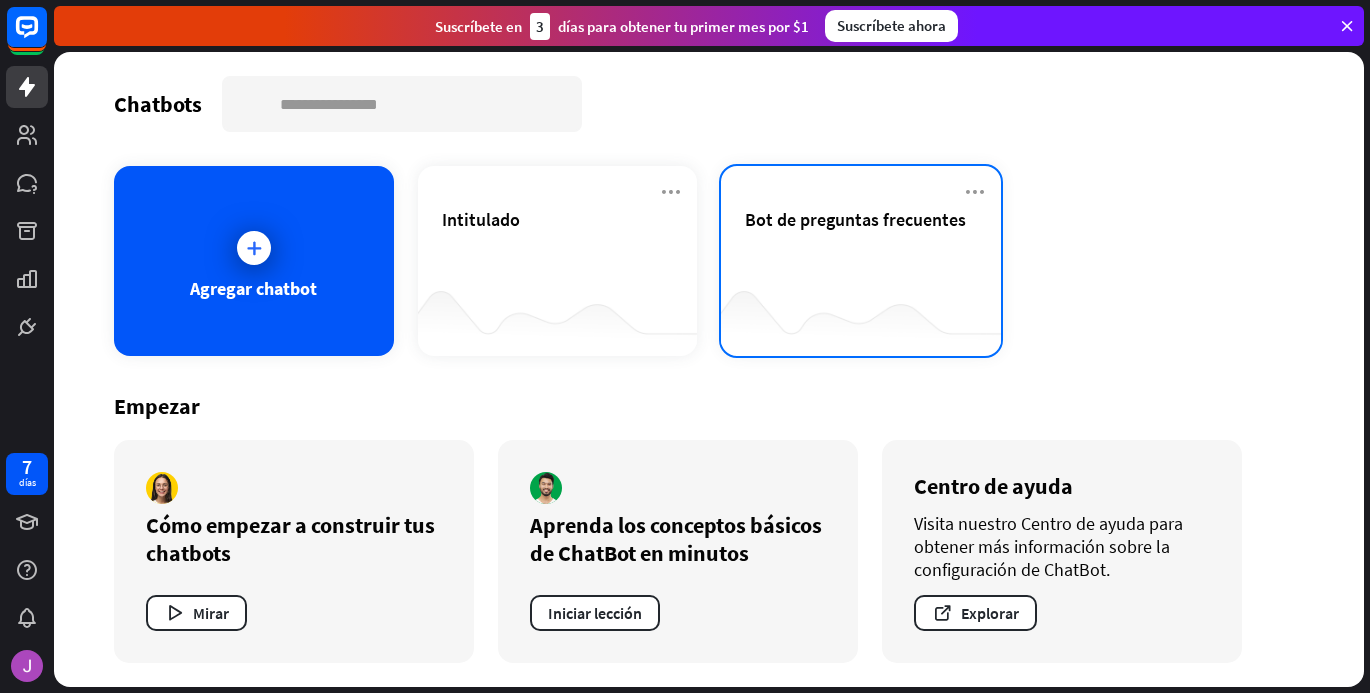 click on "Bot de preguntas frecuentes" at bounding box center [861, 243] 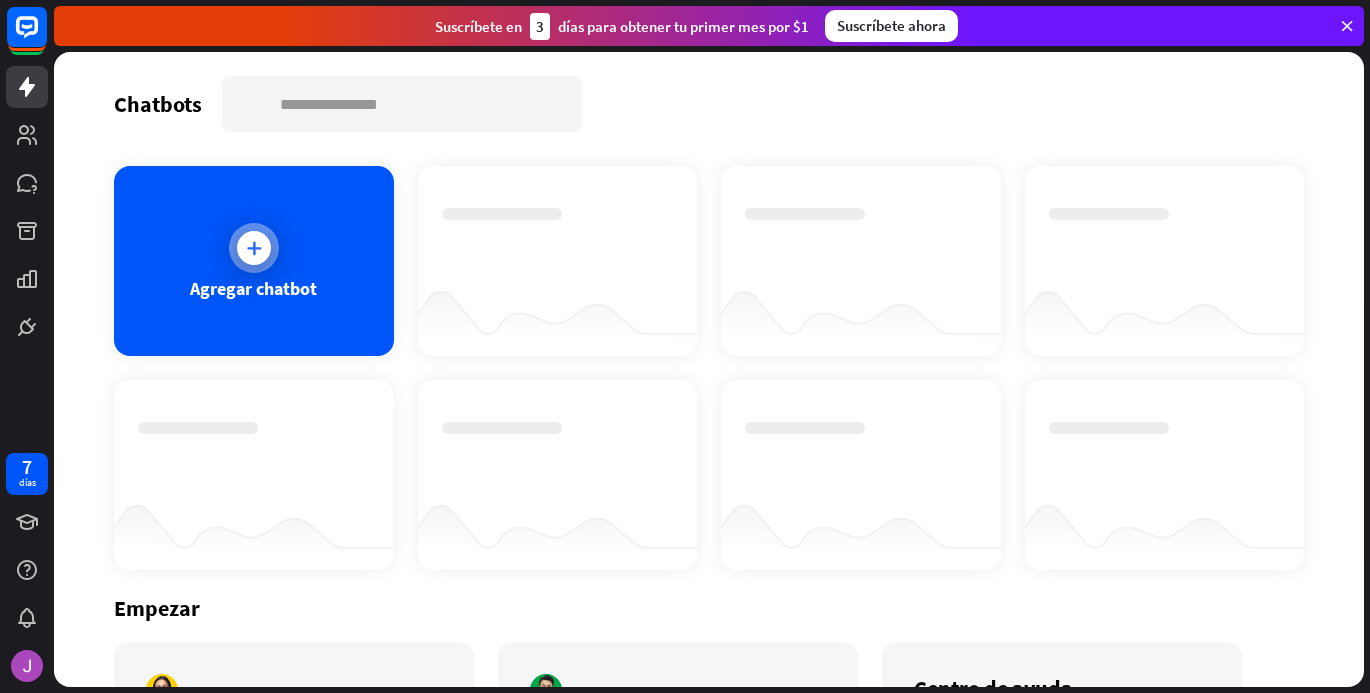 click at bounding box center [254, 248] 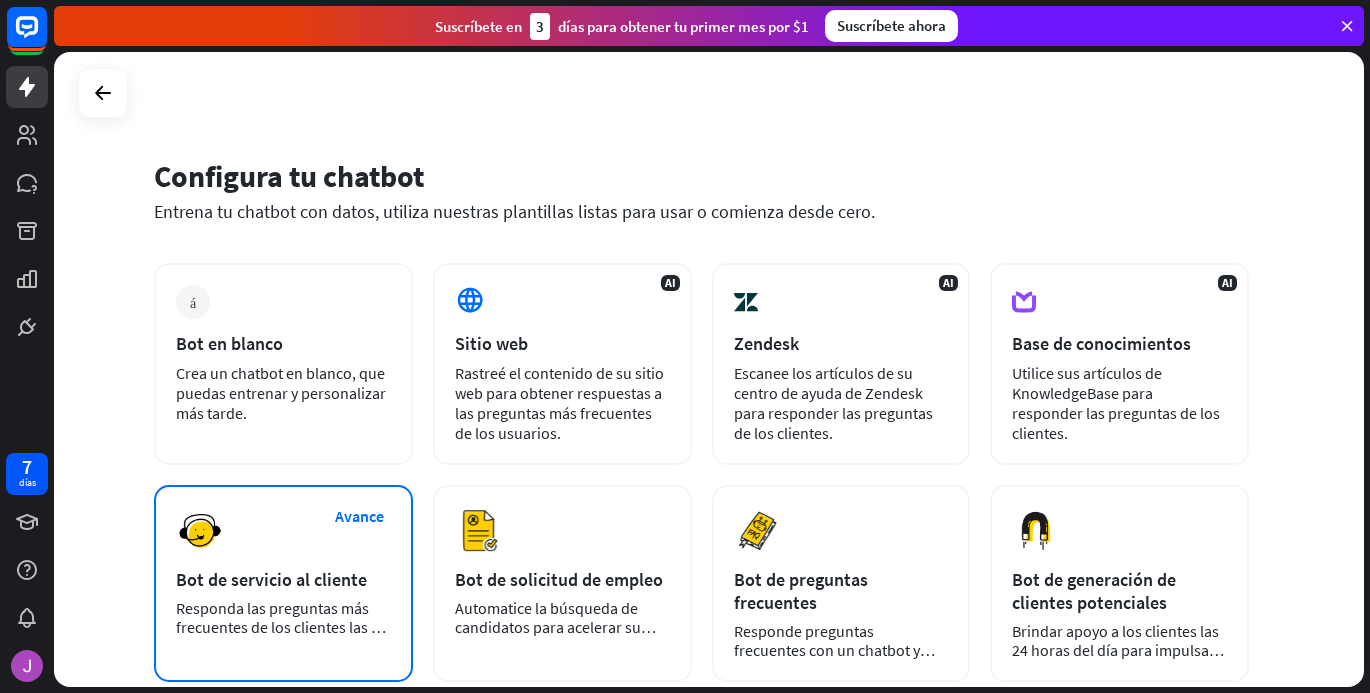 click on "Avance
Bot de servicio al cliente
Responda las preguntas más frecuentes de los clientes las 24 horas del día, los 7 días de la semana." at bounding box center (283, 583) 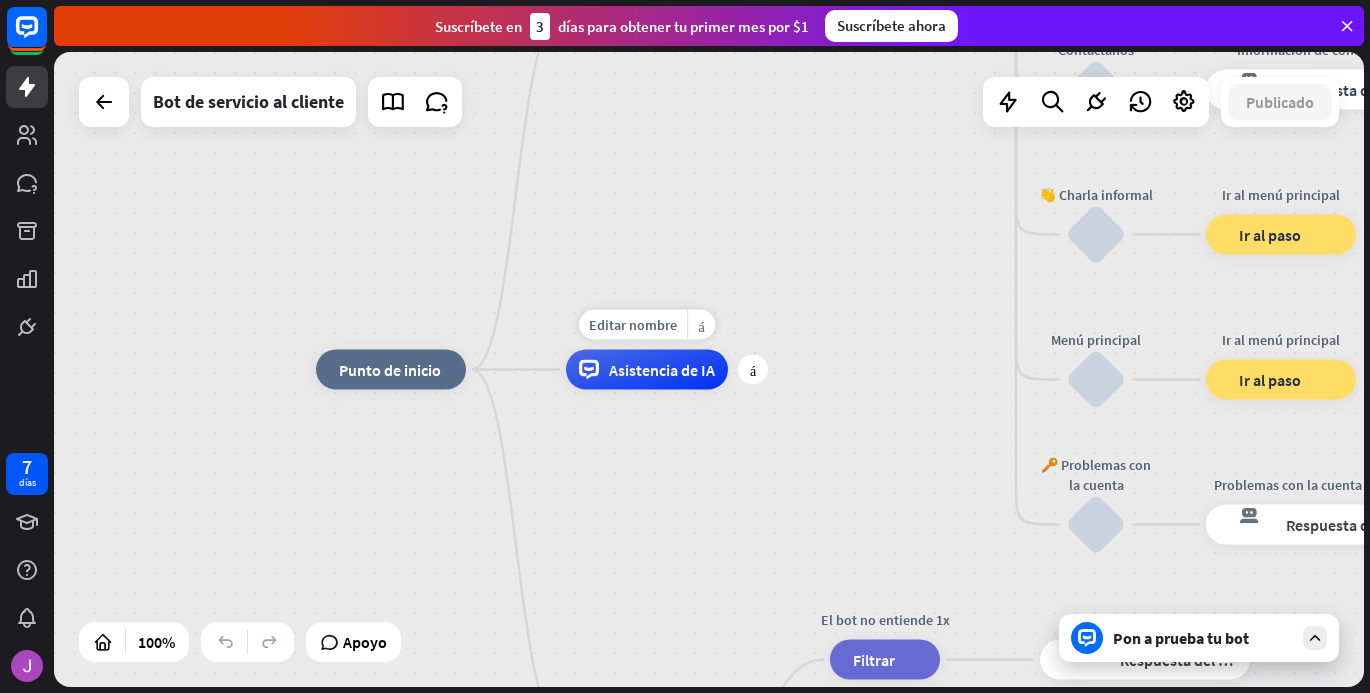 click on "Asistencia de IA" at bounding box center (647, 370) 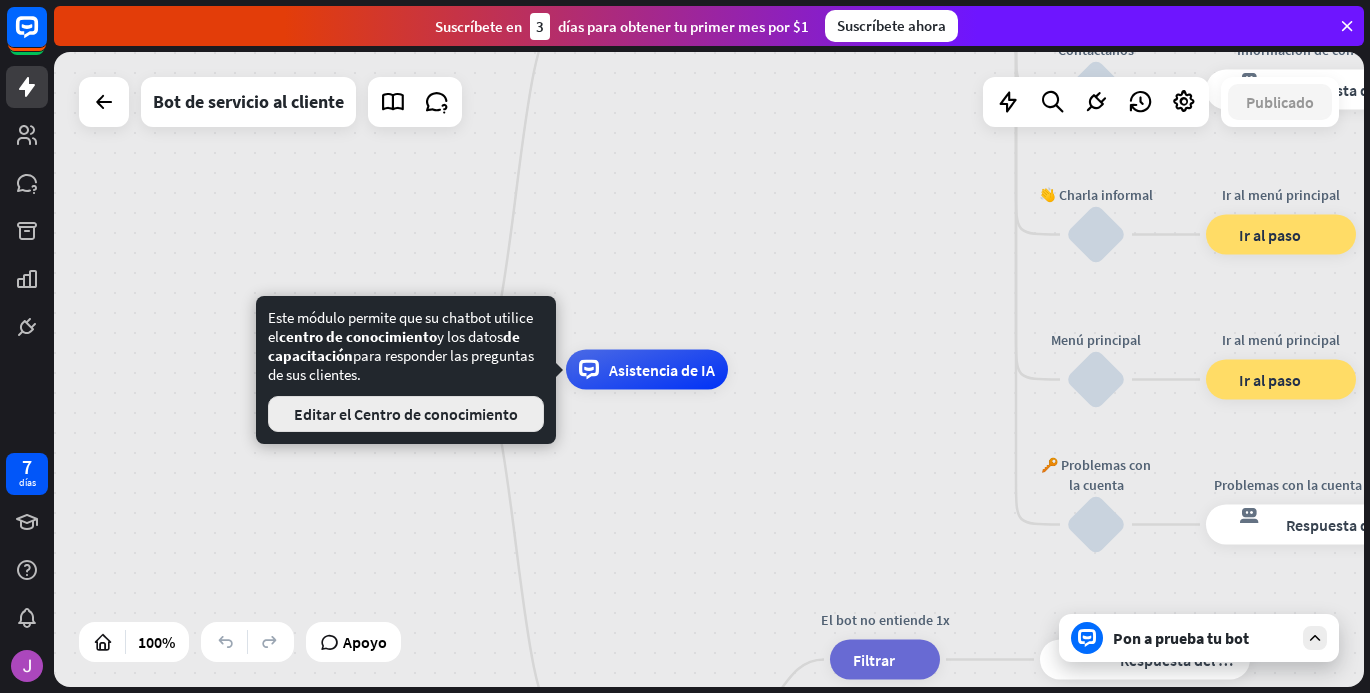 click on "Editar el Centro de conocimiento" at bounding box center (406, 414) 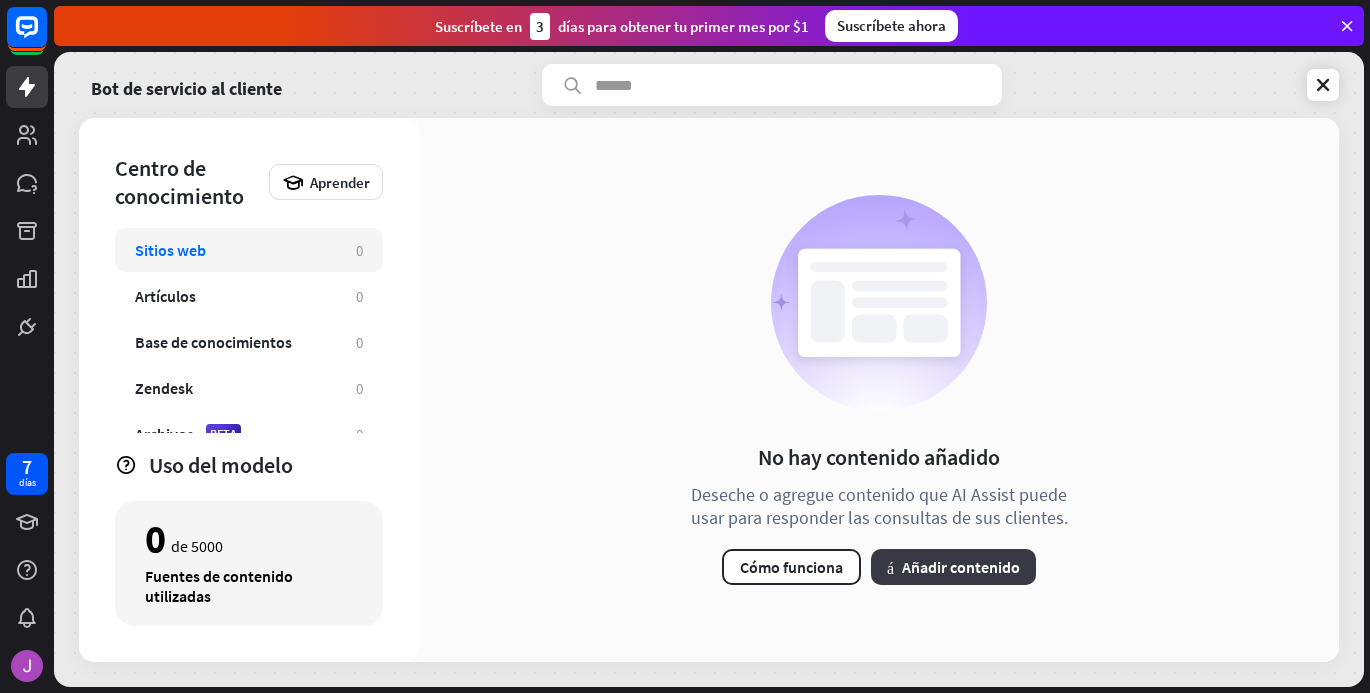click on "más
Añadir contenido" at bounding box center [953, 567] 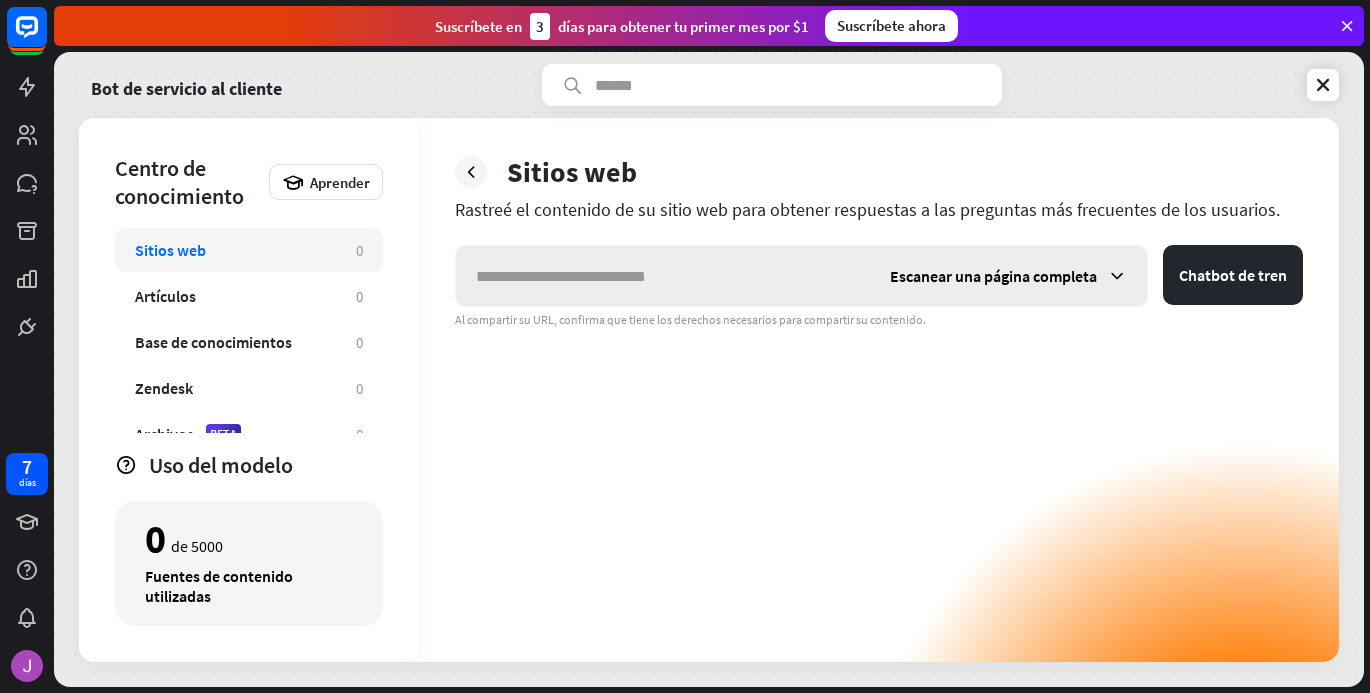 click at bounding box center [663, 276] 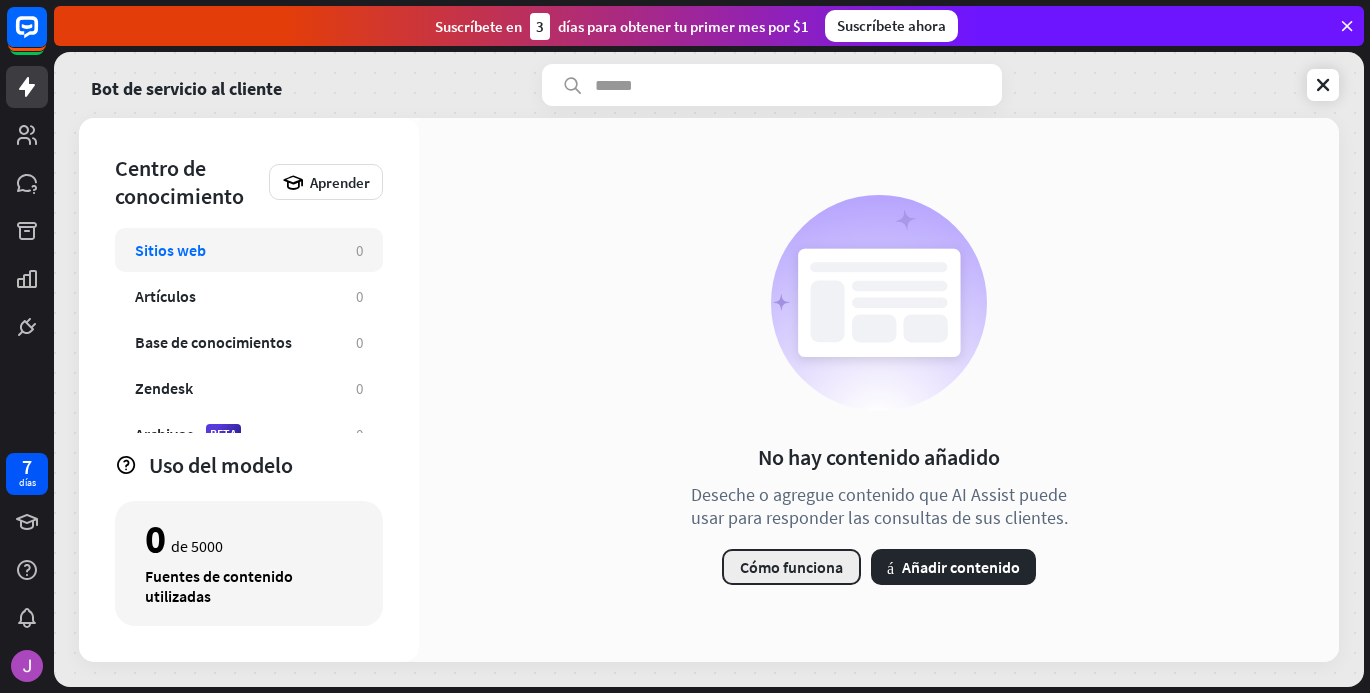 click on "Cómo funciona" at bounding box center (791, 567) 